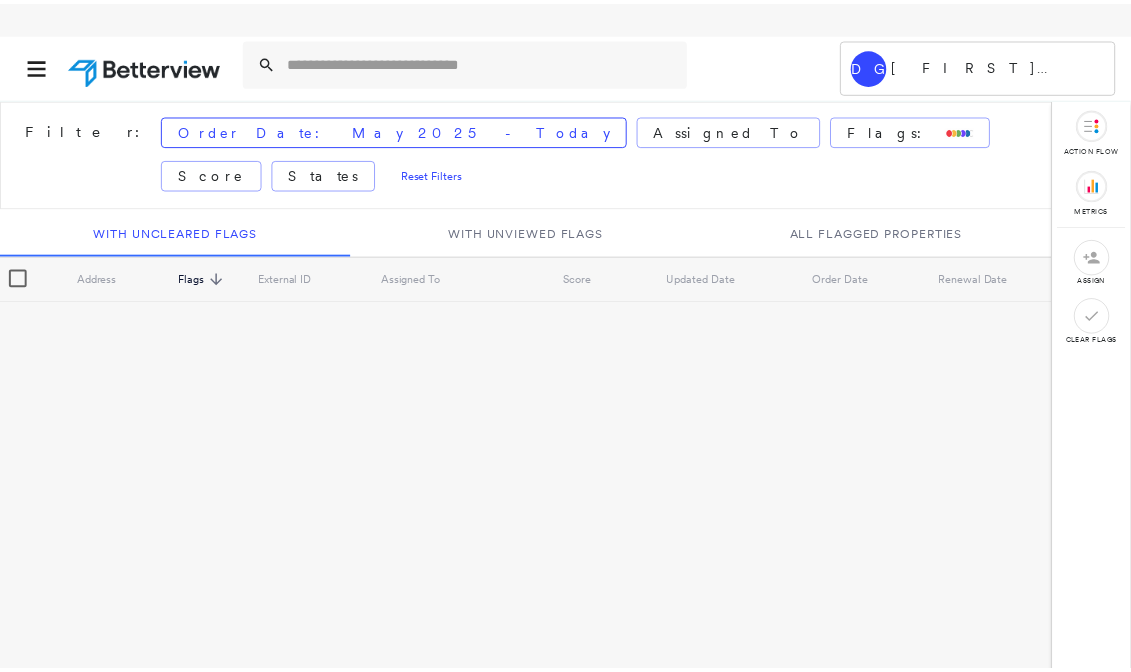 scroll, scrollTop: 0, scrollLeft: 0, axis: both 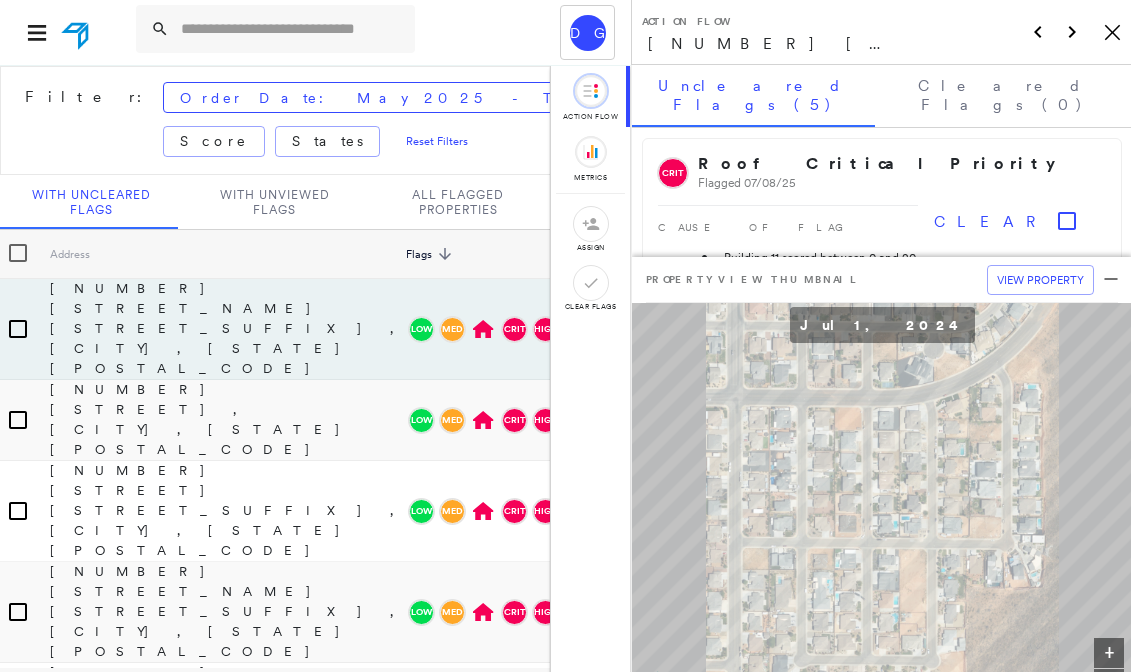 click on "Icon_Closemodal" 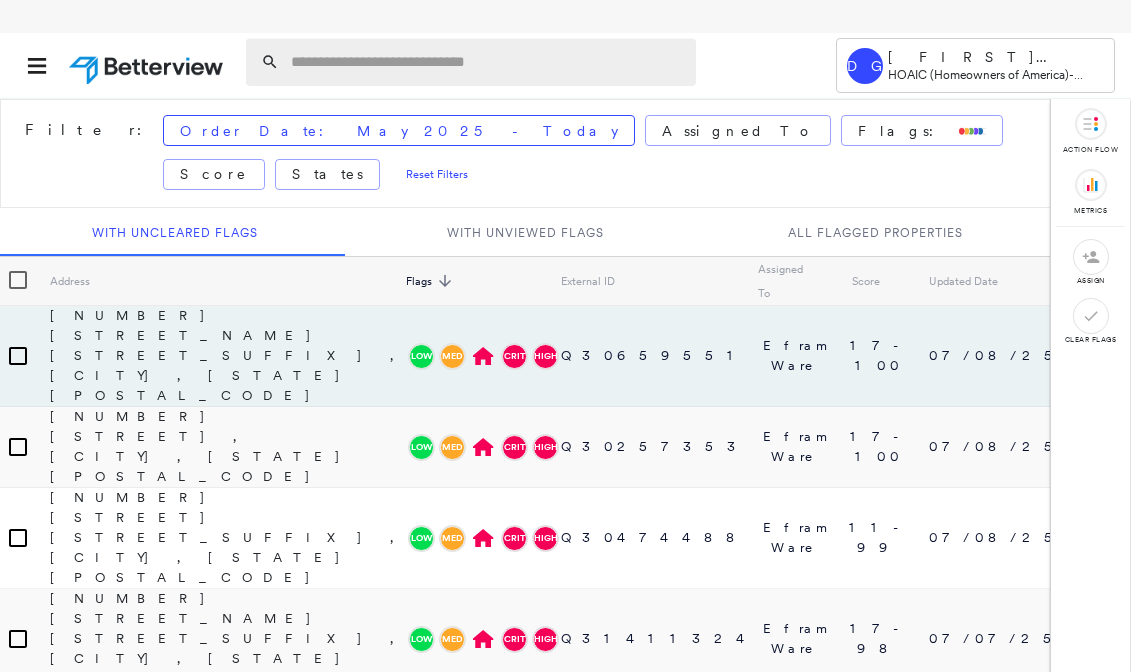 click at bounding box center [487, 62] 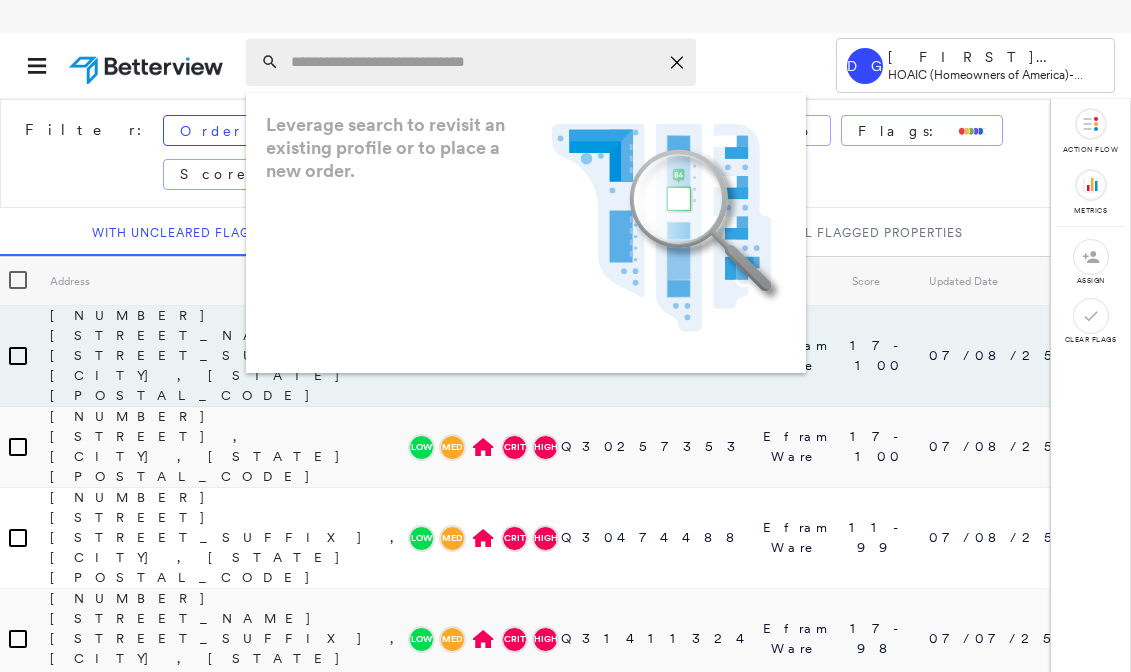 paste on "**********" 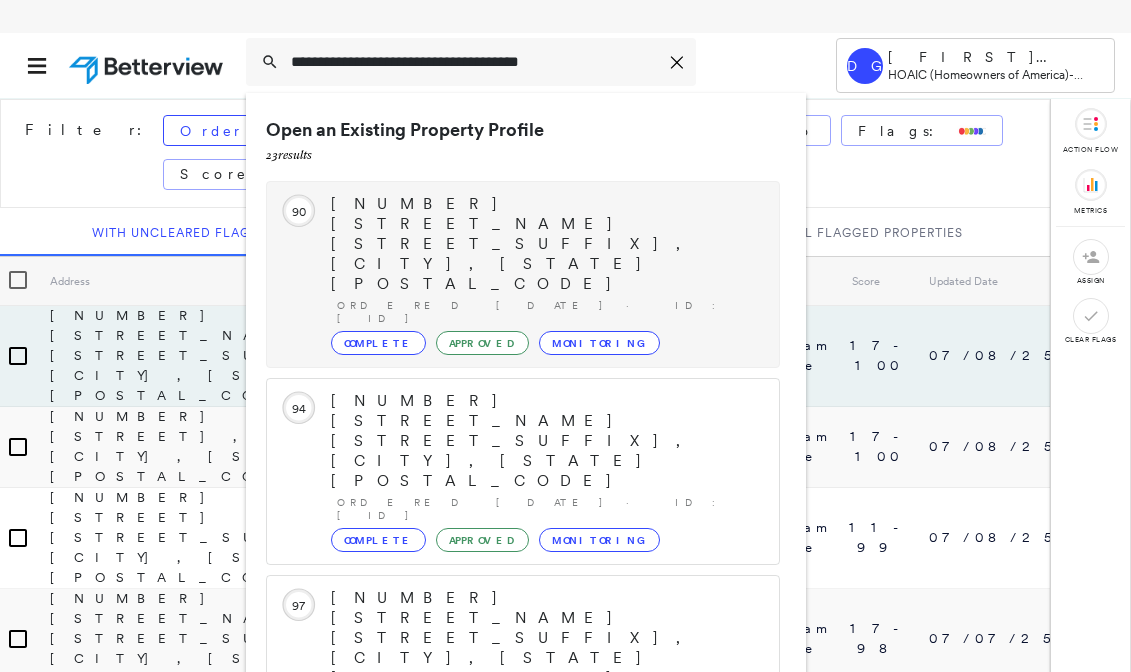 type on "**********" 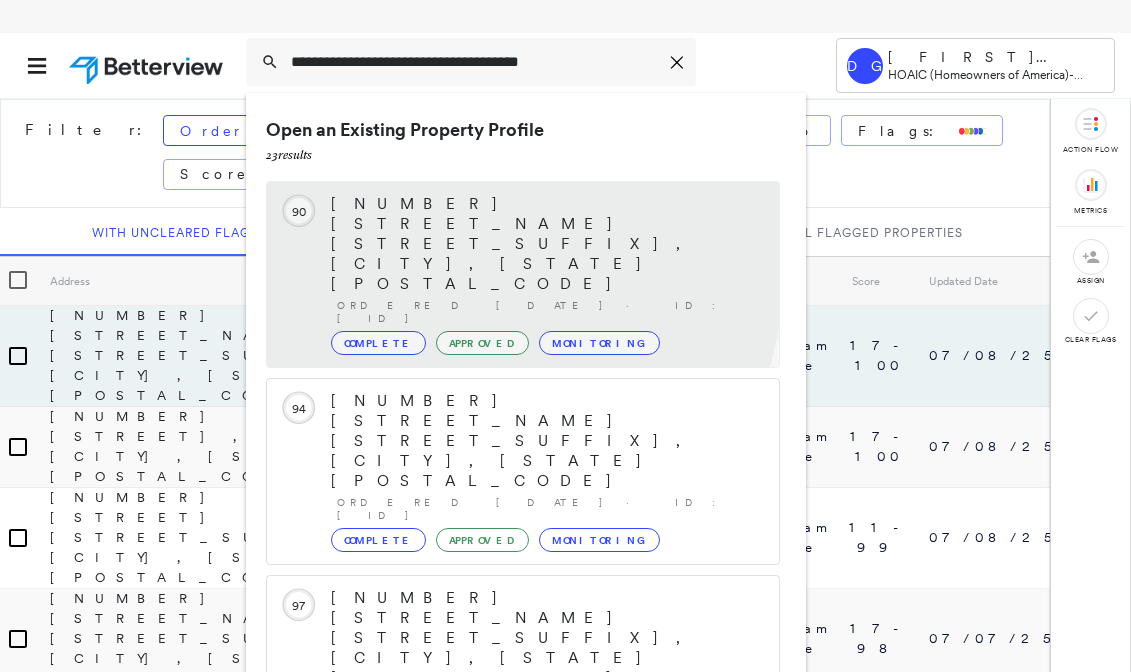click on "Complete" at bounding box center (378, 343) 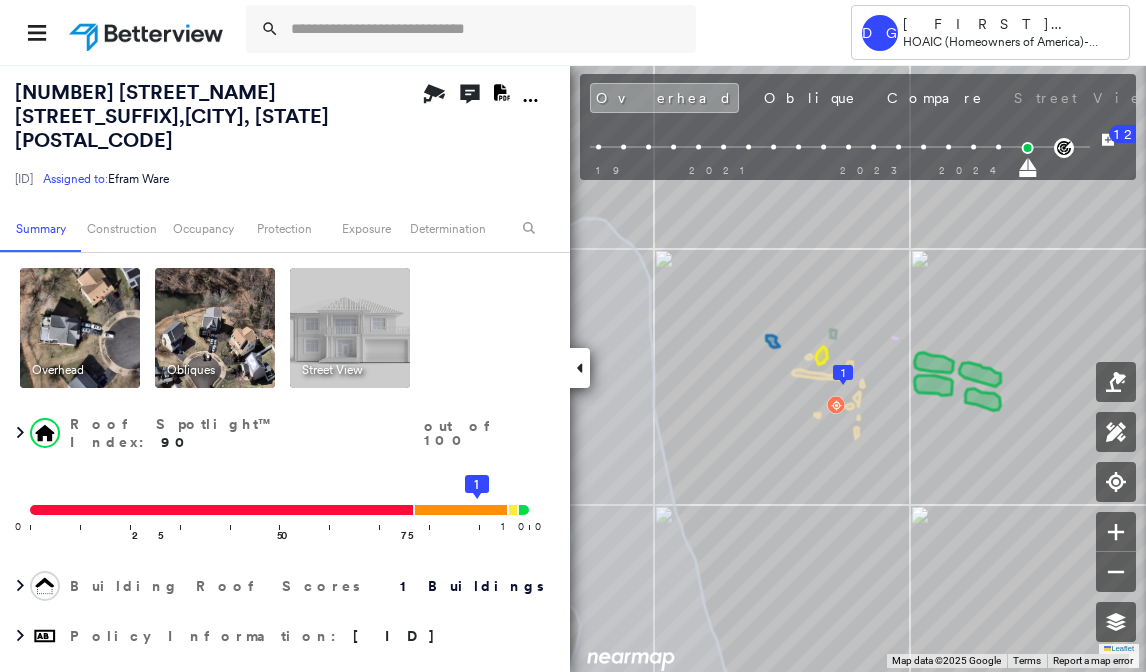 click at bounding box center (80, 328) 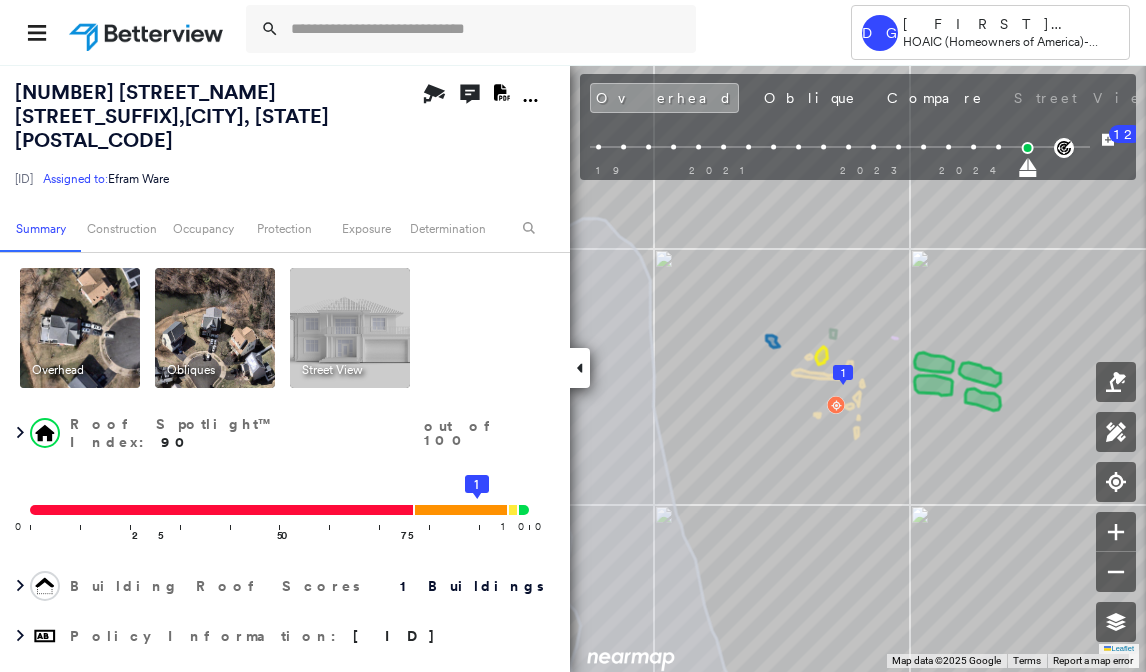 click at bounding box center (215, 328) 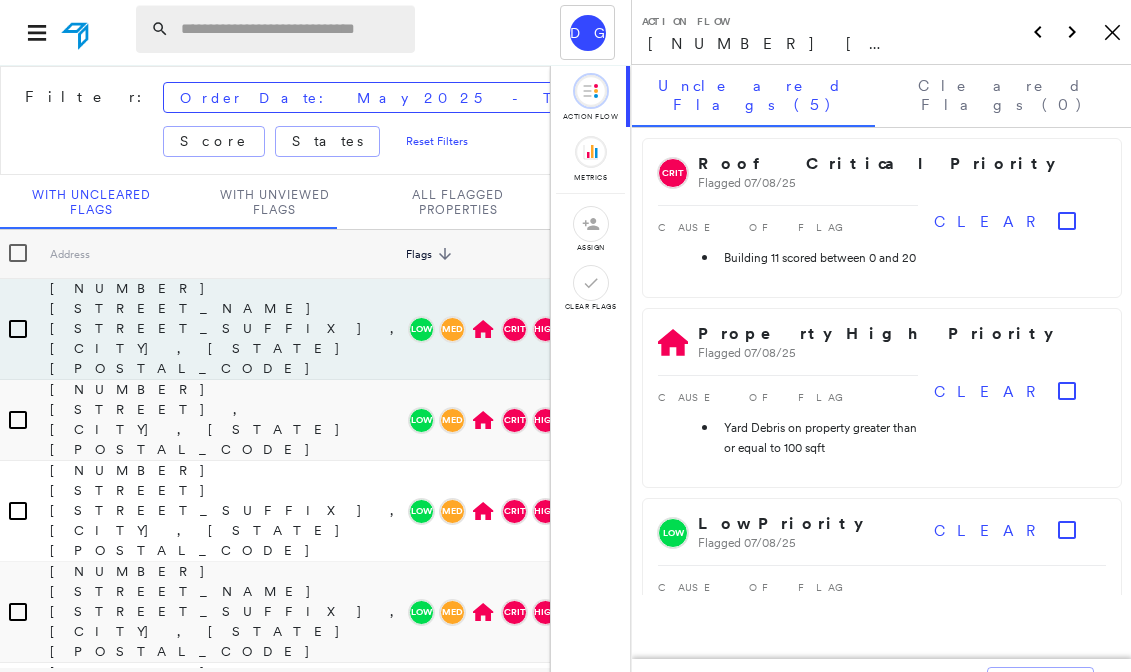 click on "[FIRST] [LAST] HOAIC (Homeowners of America) - Personal Lines Filter: Order Date: [MONTH] [YEAR] - Today Assigned To Flags: Score States Reset Filters With Uncleared Flags With Unviewed Flags All Flagged Properties Address Flags sorted descending External ID Assigned To Score Updated Date Order Date Renewal Date [NUMBER] [STREET_NAME] [STREET_SUFFIX], [CITY], [STATE] [POSTAL_CODE] Low Med CRIT High [ID] [FIRST] [LAST] [NUMBER]-[NUMBER] [DATE] [DATE] - [NUMBER] [STREET_NAME] [STREET_SUFFIX], [CITY], [STATE] [POSTAL_CODE] Low Med CRIT High [ID] [FIRST] [LAST] [NUMBER]-[NUMBER] [DATE] [DATE] - [NUMBER] [STREET_NAME] [STREET_SUFFIX], [CITY], [STATE] [POSTAL_CODE] Low Med CRIT High [ID] [FIRST] [LAST] [NUMBER]-[NUMBER] [DATE] [DATE] - [NUMBER] [STREET_NAME] [STREET_SUFFIX], [CITY], [STATE] [POSTAL_CODE] Low Med CRIT High [ID] [FIRST] [LAST] [NUMBER]-[NUMBER] [DATE] [DATE] - [NUMBER] [STREET_NAME] [STREET_SUFFIX], [CITY], [STATE] [POSTAL_CODE] Low Med CRIT High [ID] [FIRST] [LAST] [NUMBER]-[NUMBER] [DATE] [DATE] - [NUMBER] [STREET_NAME] [STREET_SUFFIX], [CITY], [STATE] [POSTAL_CODE] Low Med CRIT High [ID] [FIRST] [LAST] [NUMBER]-[NUMBER] [DATE] [DATE] -" at bounding box center [315, 336] 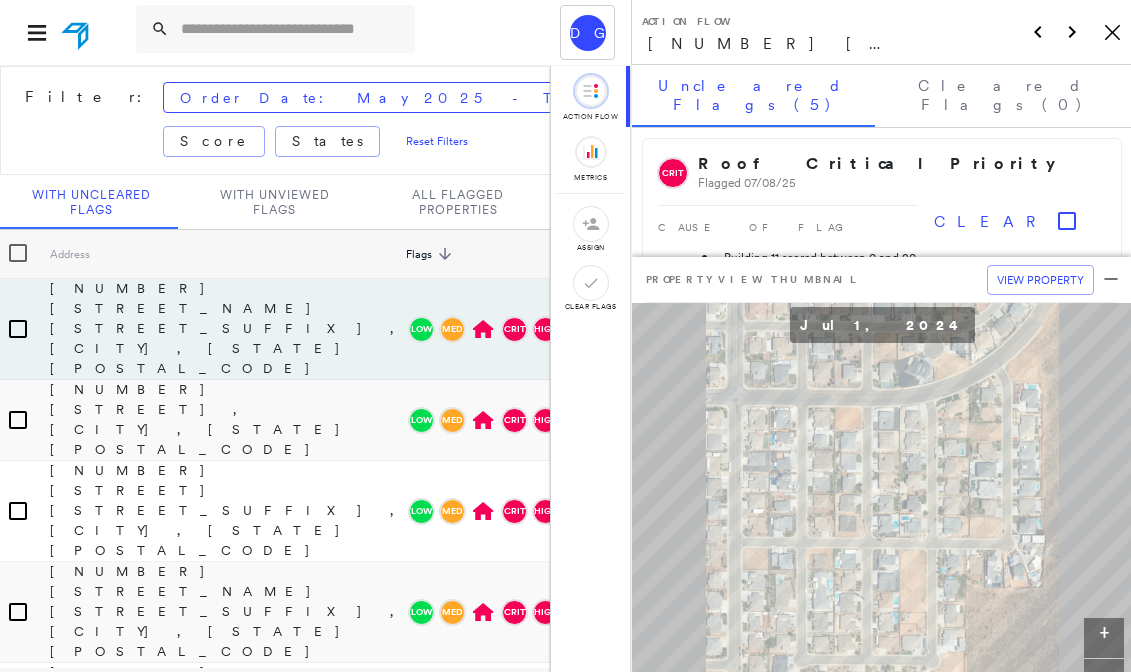 click 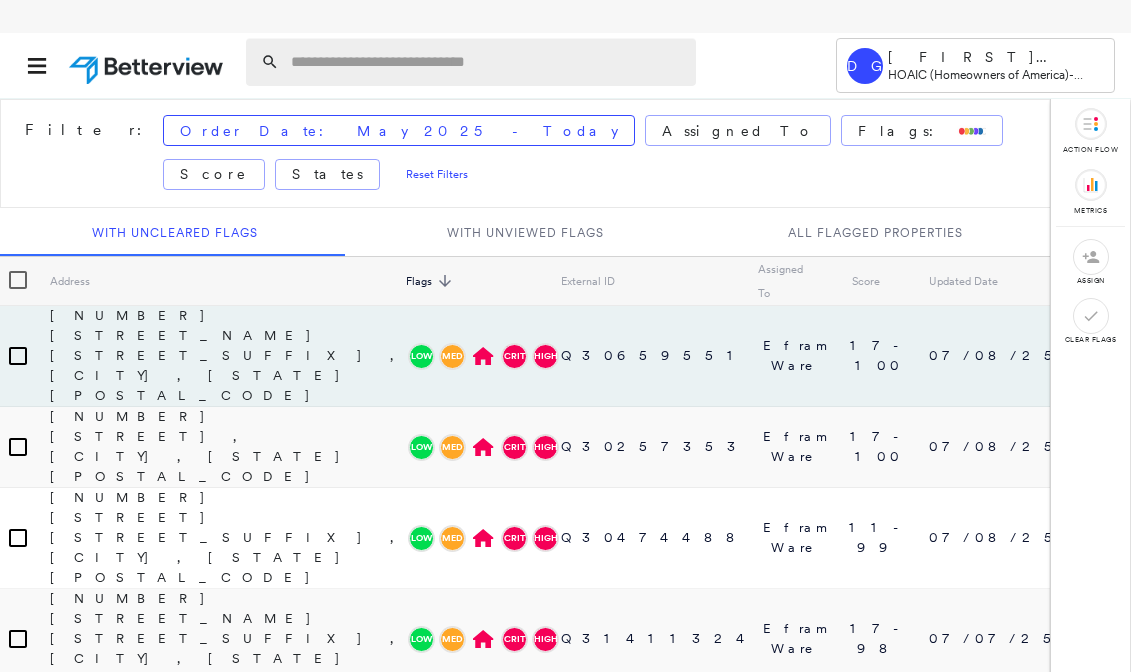 click at bounding box center (487, 62) 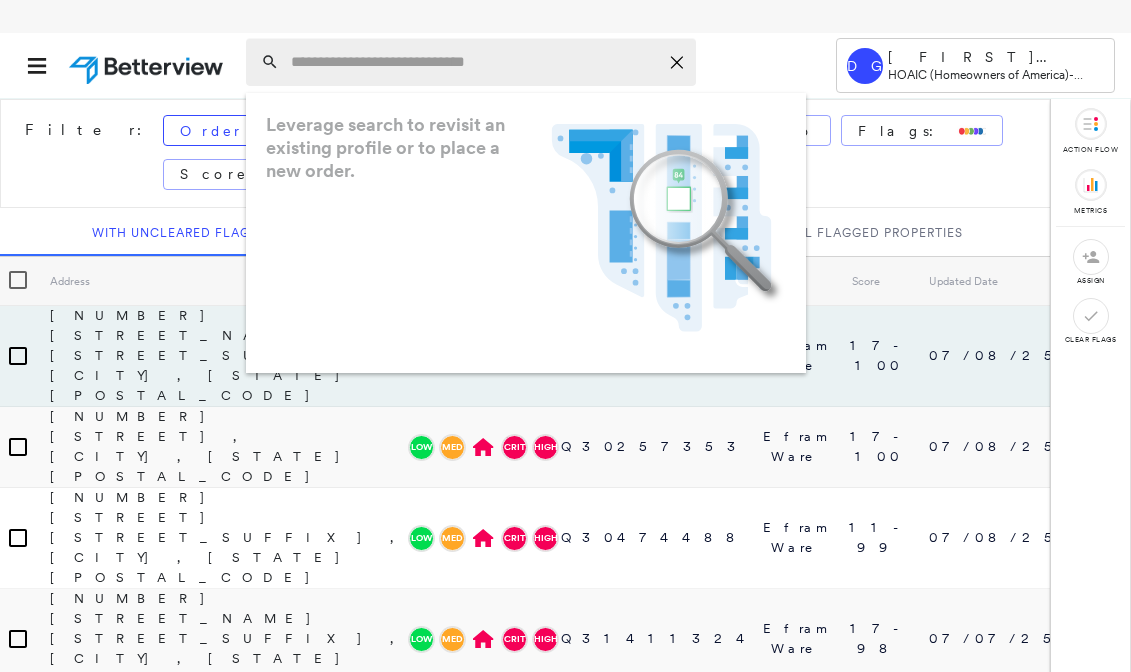 paste on "**********" 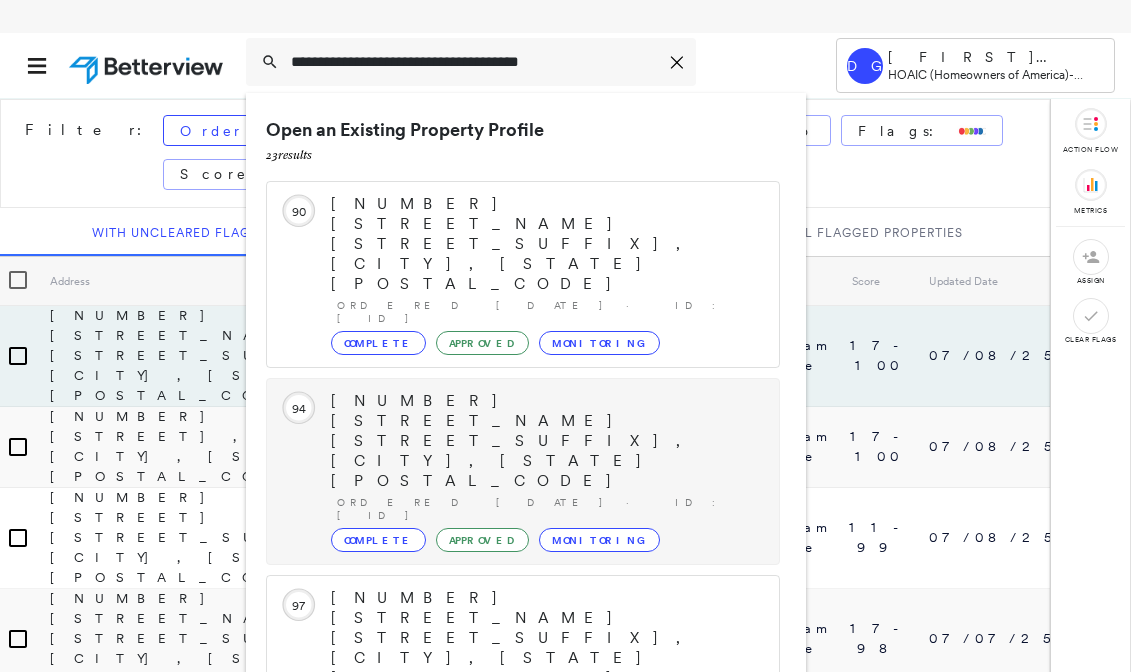 scroll, scrollTop: 213, scrollLeft: 0, axis: vertical 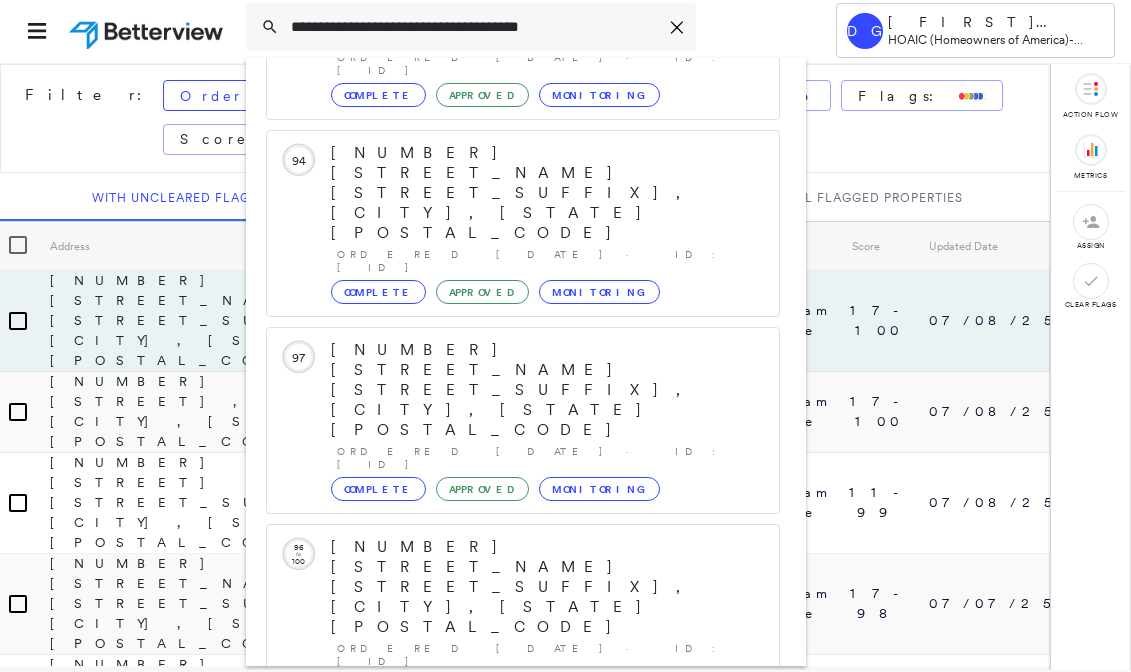 type on "**********" 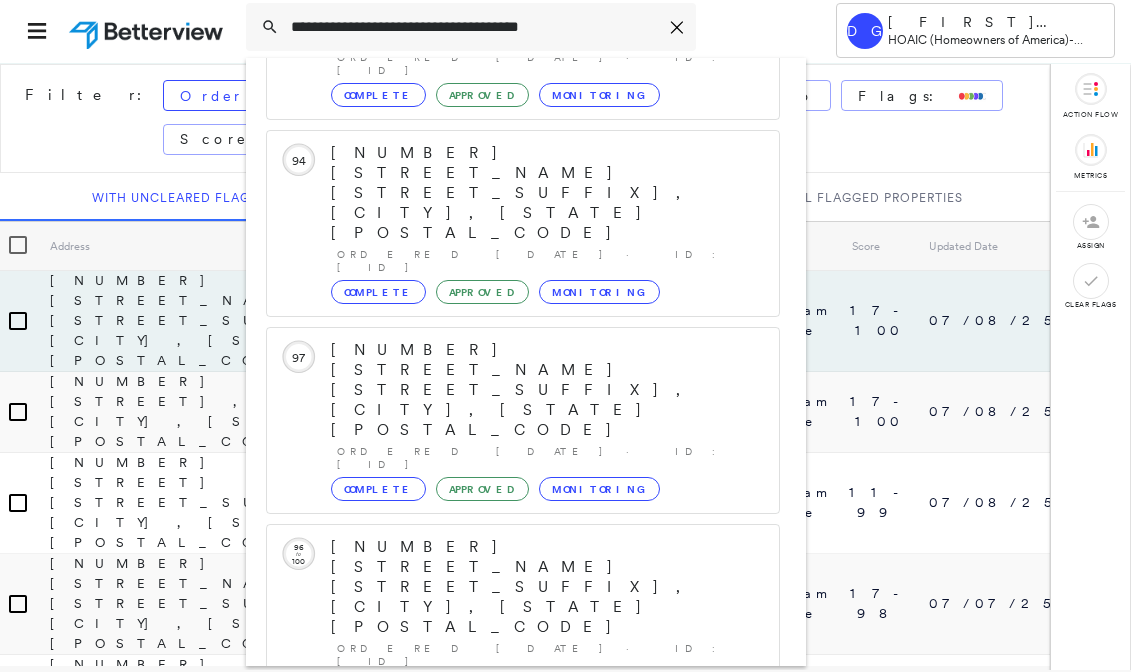 click 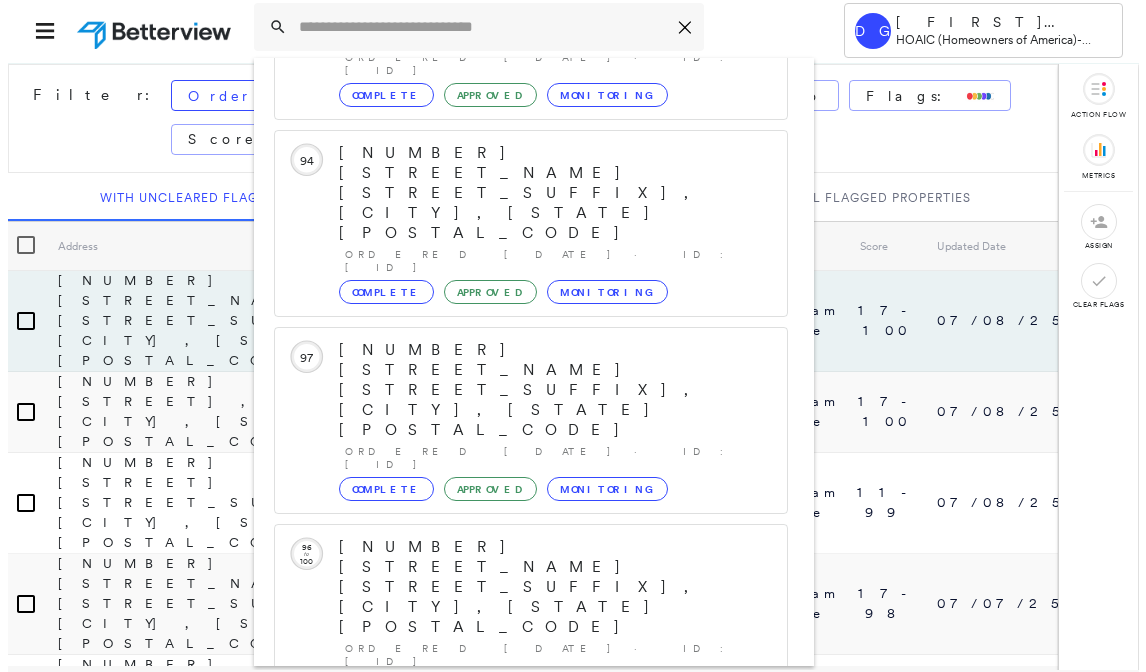 scroll, scrollTop: 0, scrollLeft: 0, axis: both 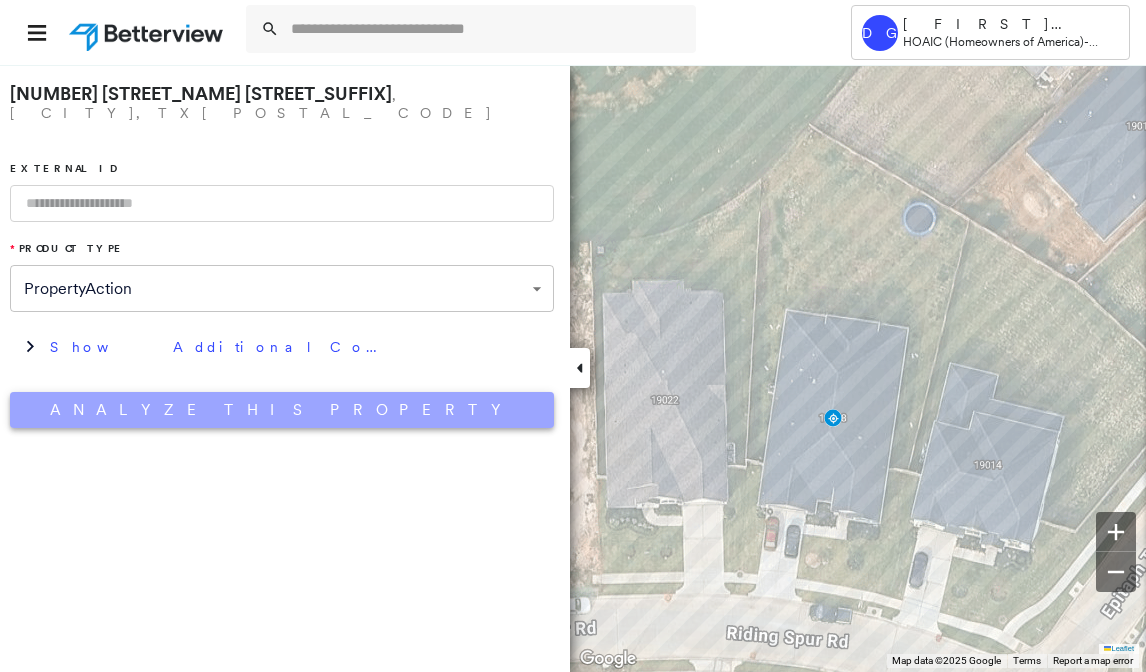 click on "Analyze This Property" at bounding box center (282, 410) 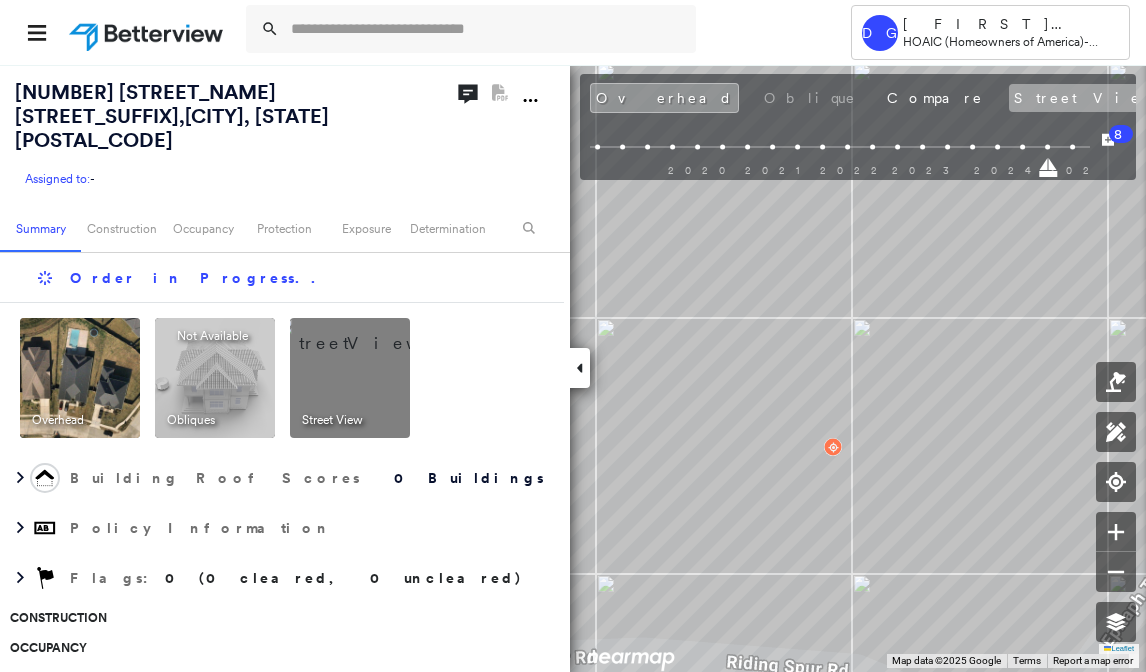 click on "Street View" at bounding box center [1108, 98] 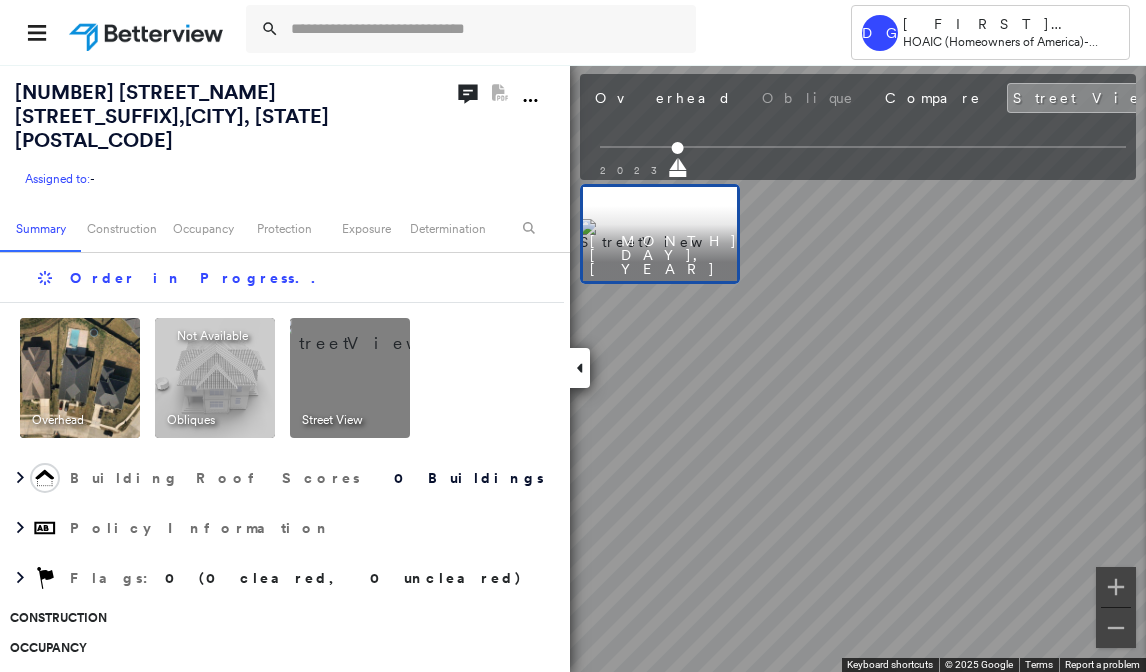 click on "Google" at bounding box center (1273, 98) 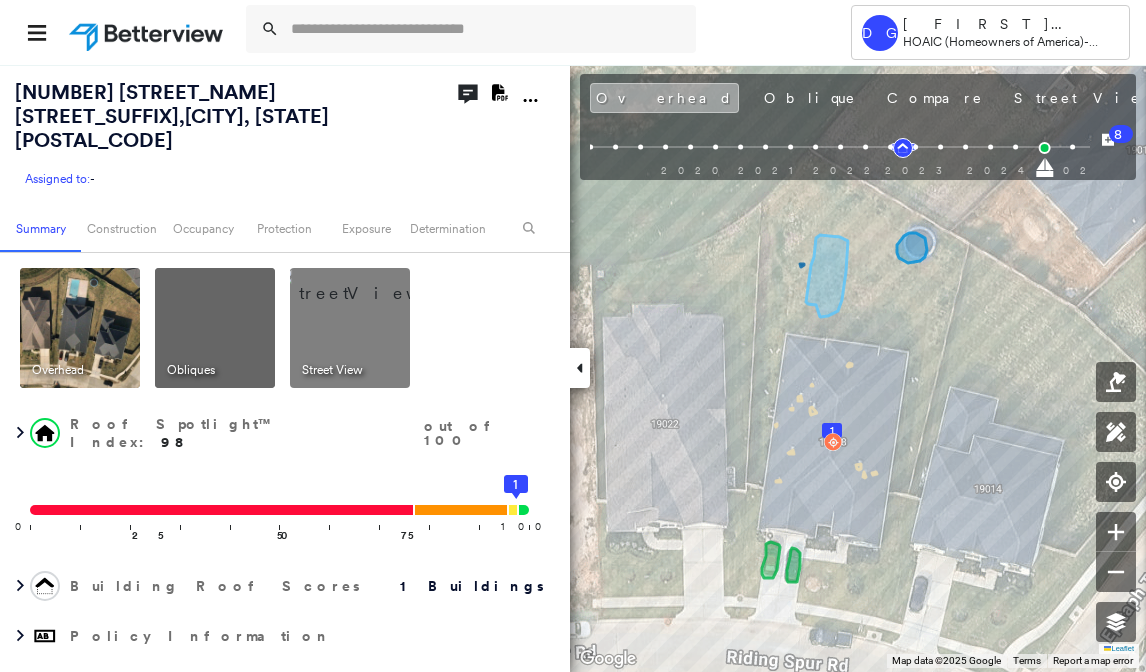 click on "Overhead" at bounding box center (664, 98) 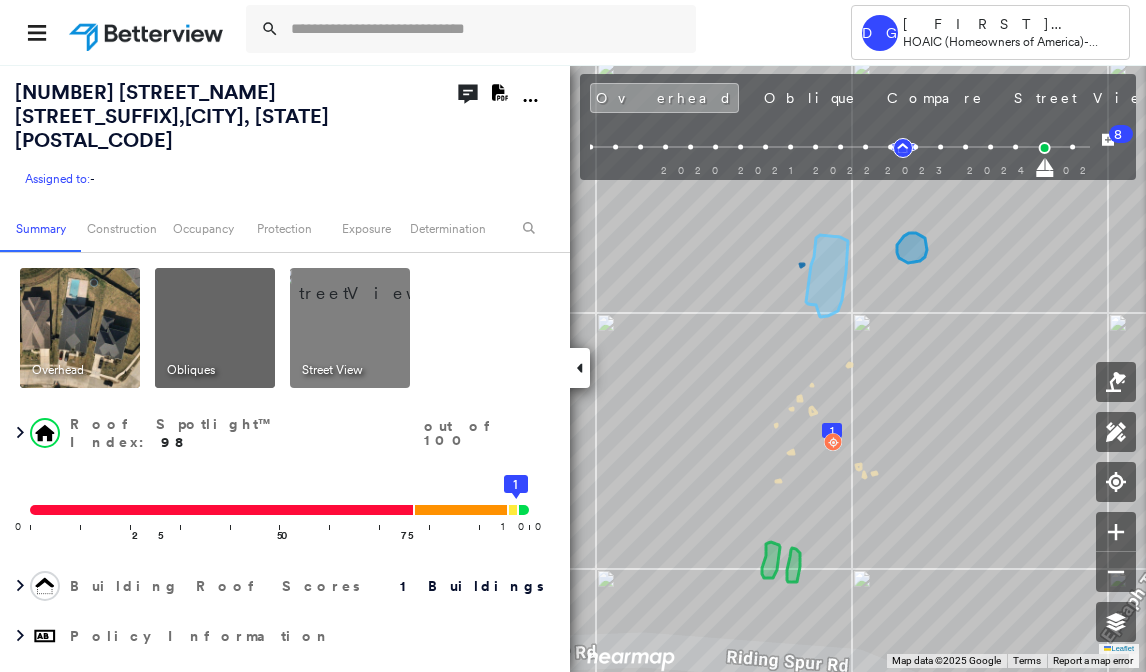 click at bounding box center (215, 328) 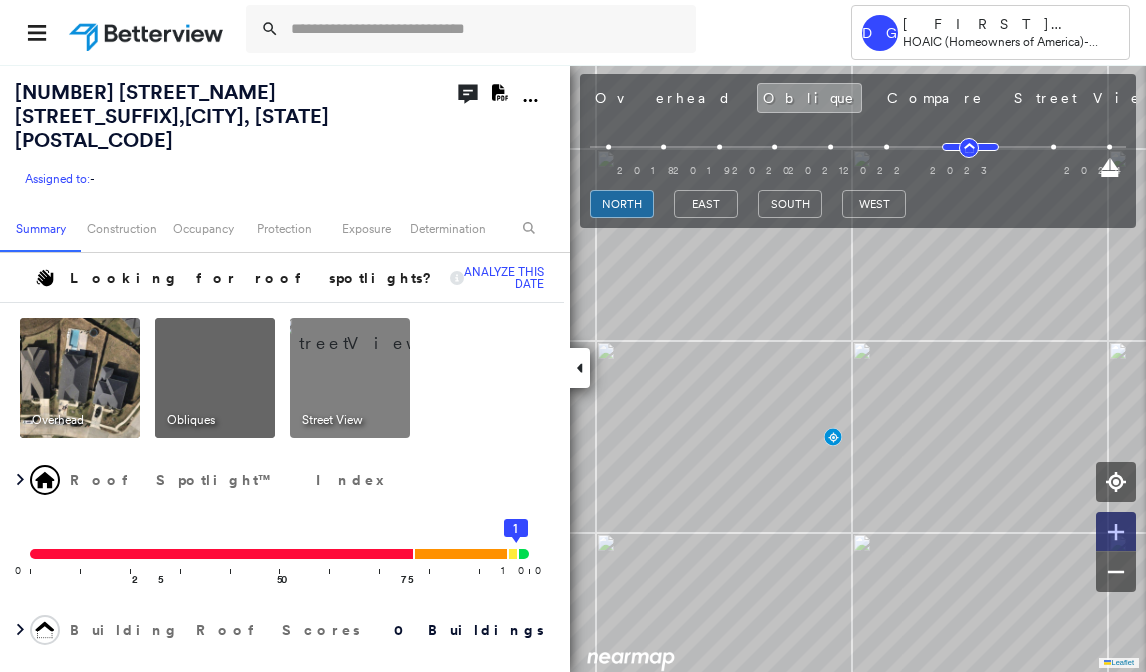click 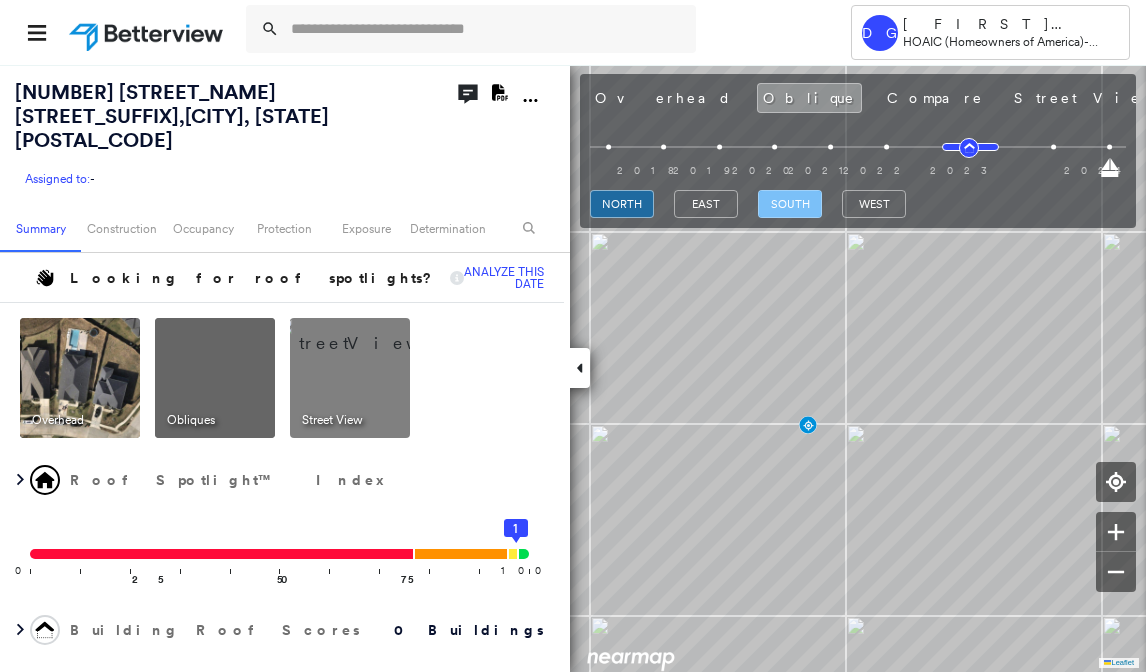click on "south" at bounding box center (790, 204) 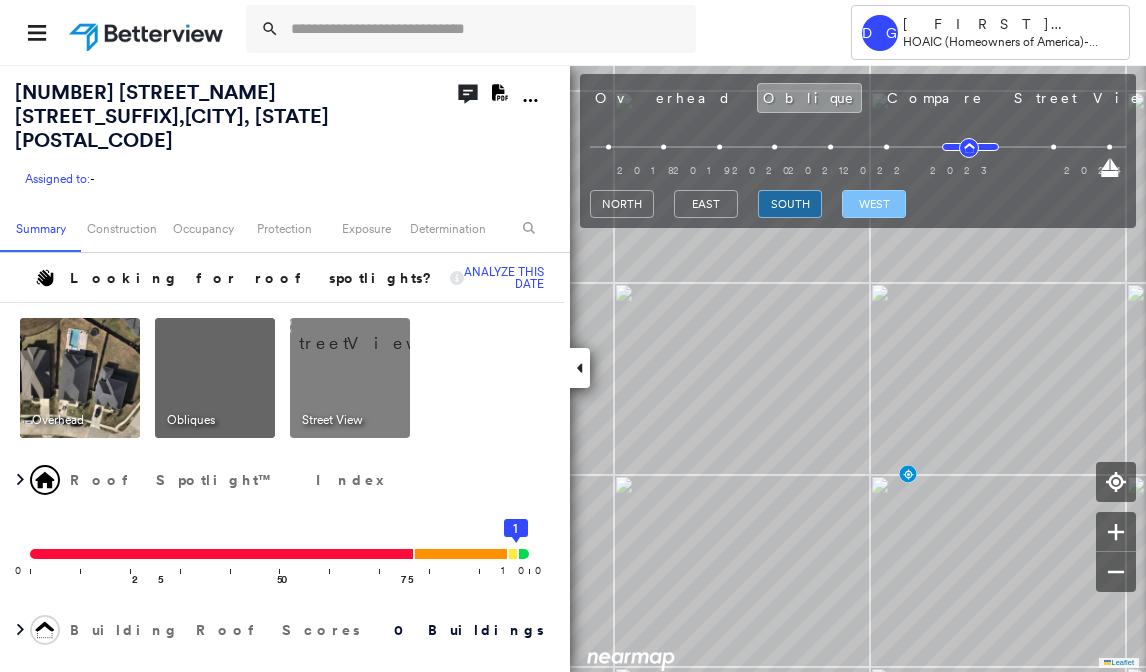 click on "west" at bounding box center (874, 204) 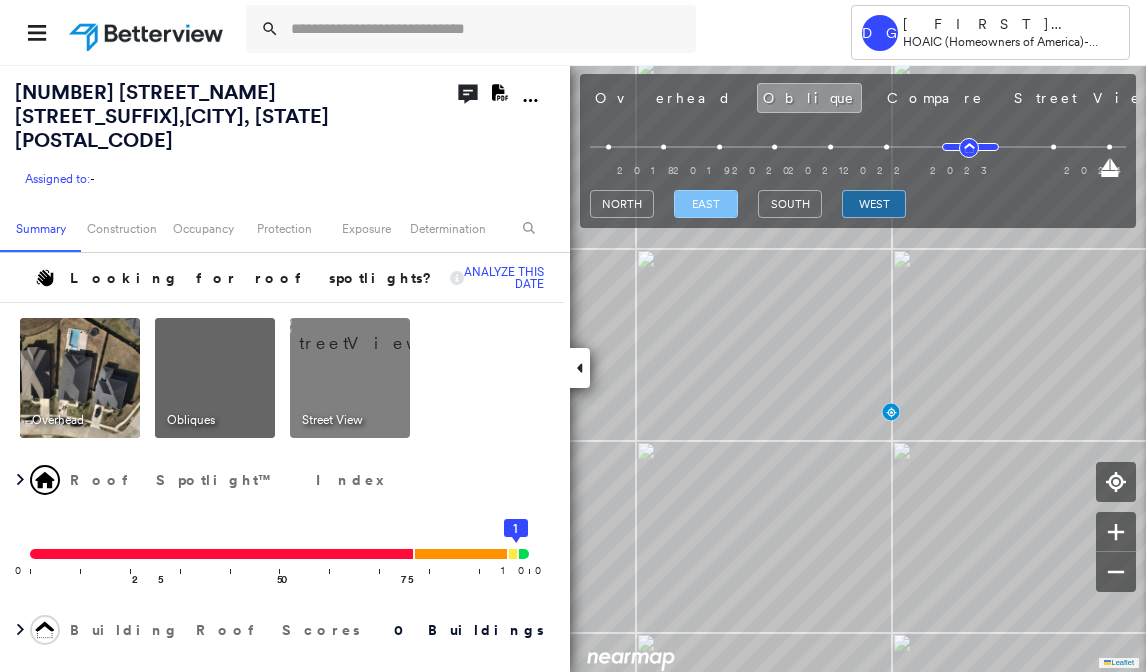 click on "east" at bounding box center [706, 204] 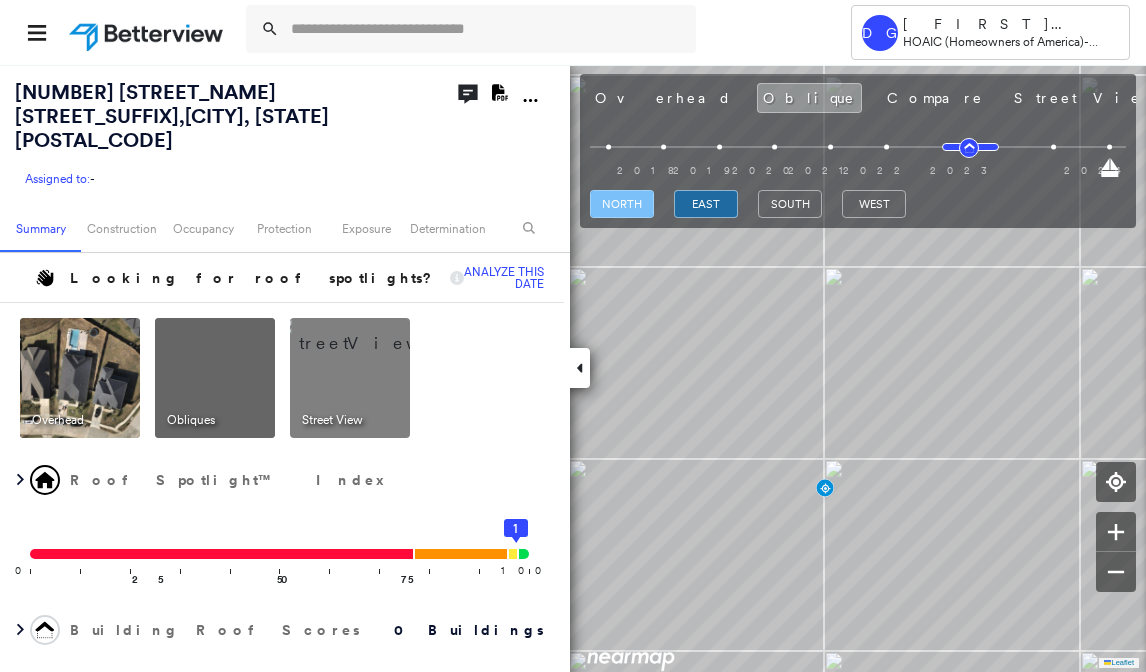 click on "north" at bounding box center (622, 204) 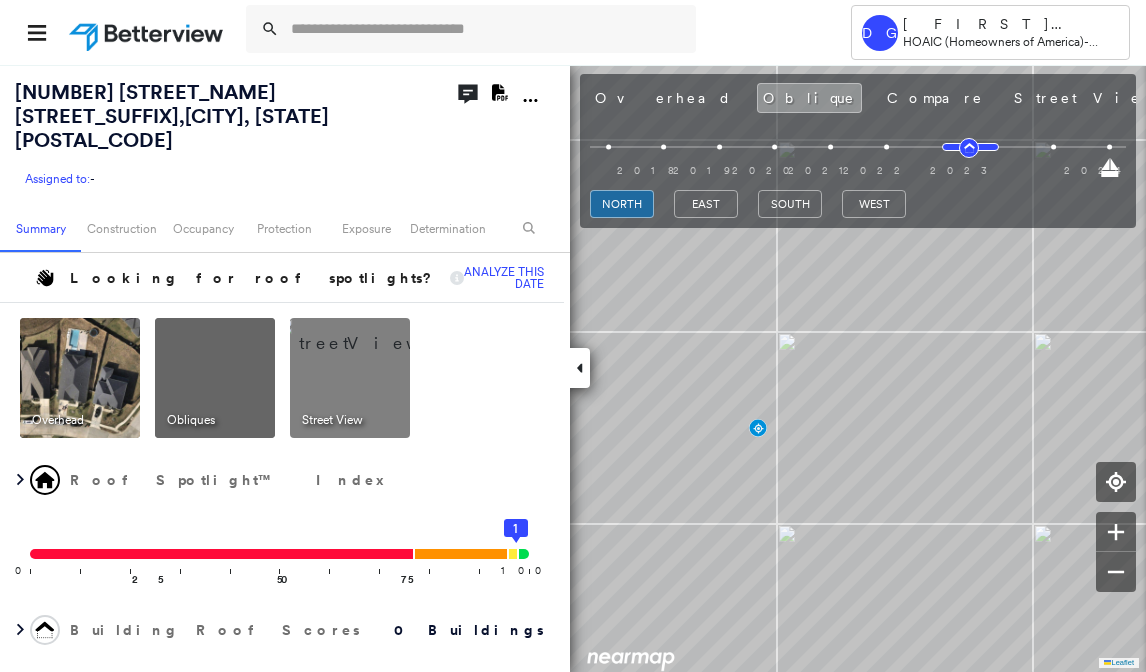type 